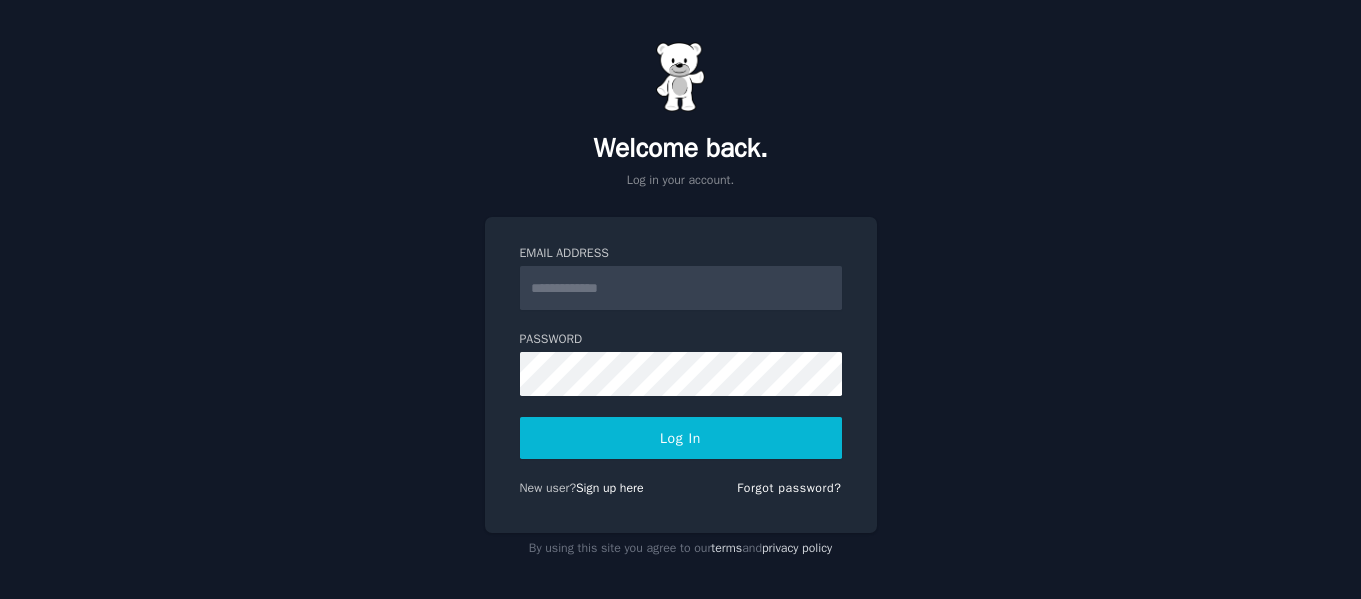 scroll, scrollTop: 0, scrollLeft: 0, axis: both 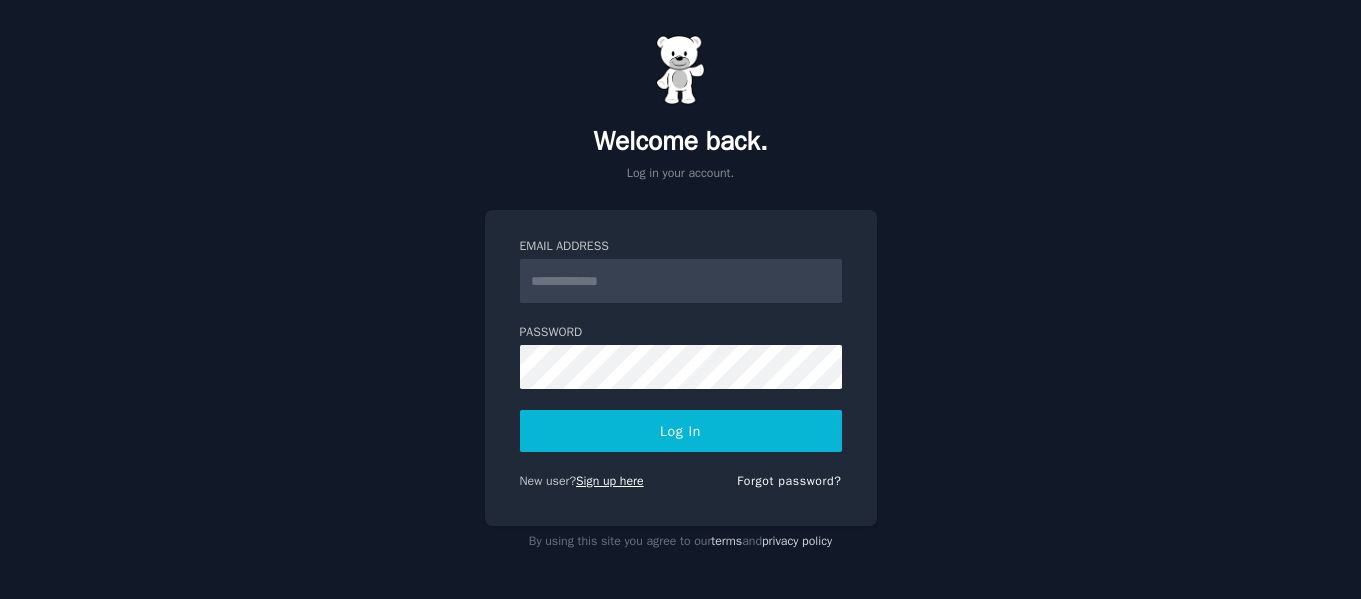 click on "Sign up here" at bounding box center (610, 481) 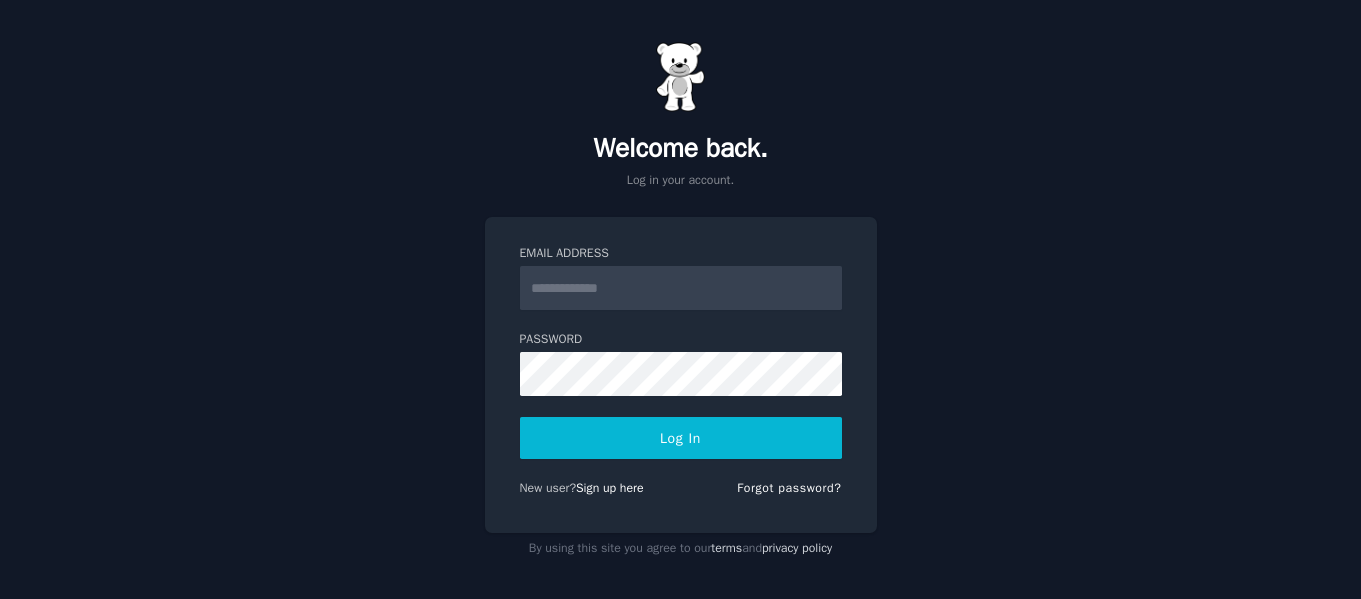 scroll, scrollTop: 0, scrollLeft: 0, axis: both 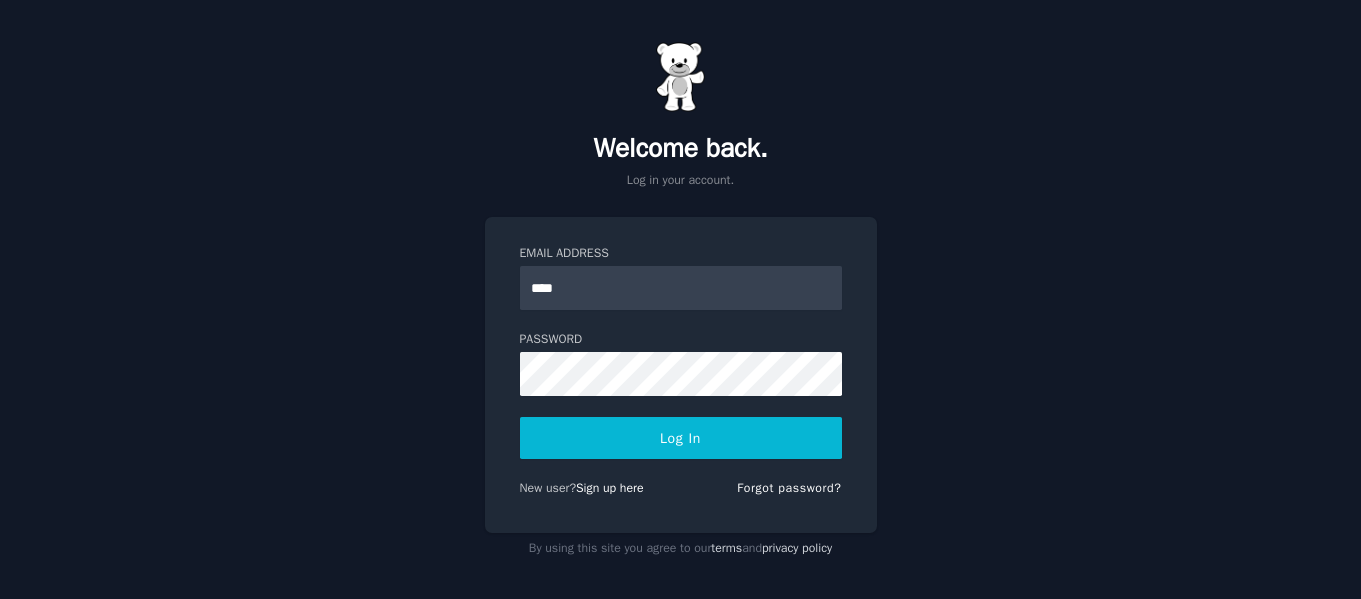 click on "****" at bounding box center [681, 288] 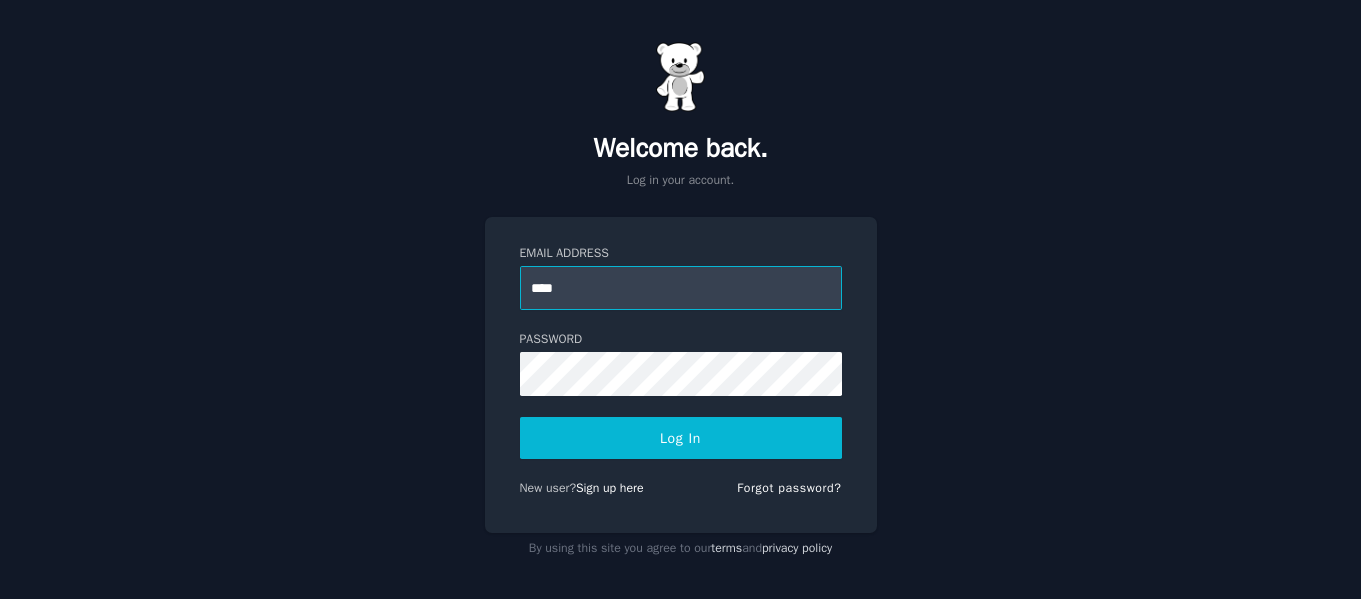click on "****" at bounding box center [681, 288] 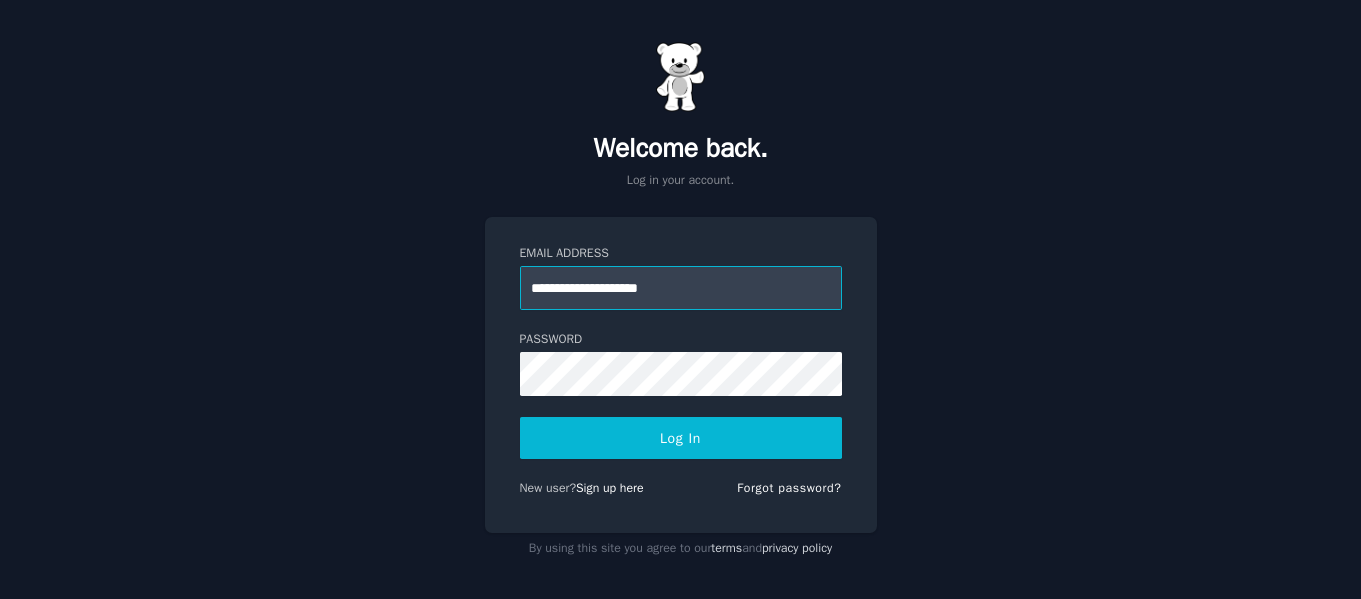 type on "**********" 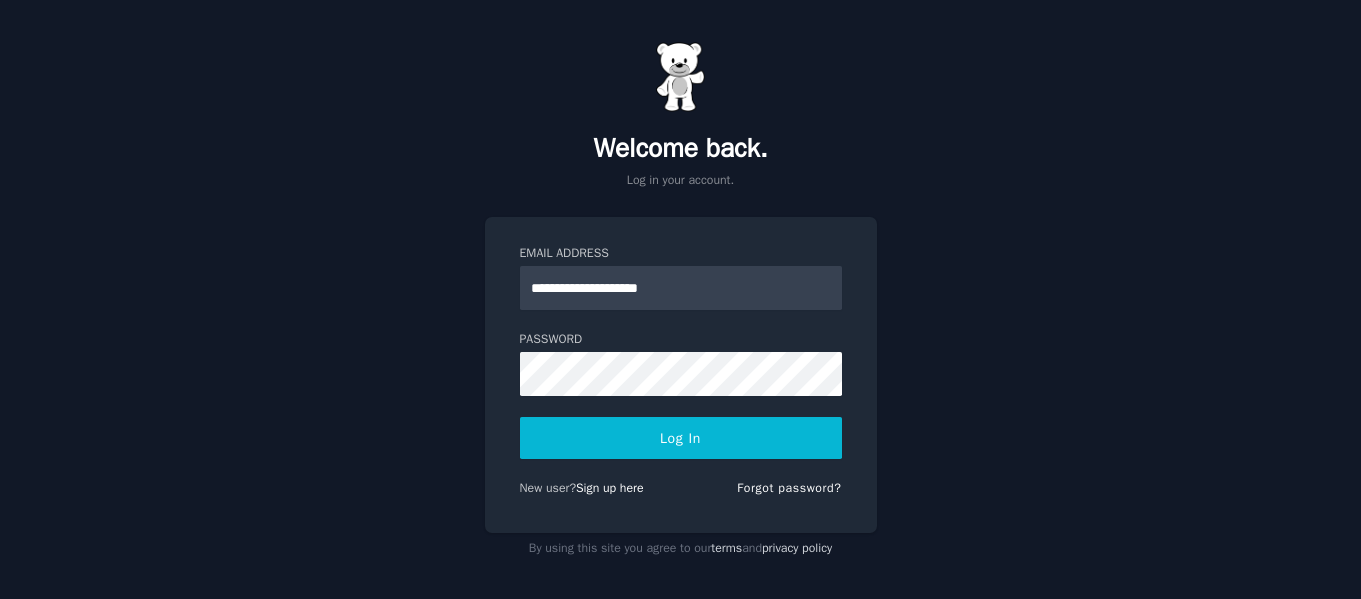 click on "Log In" at bounding box center (681, 438) 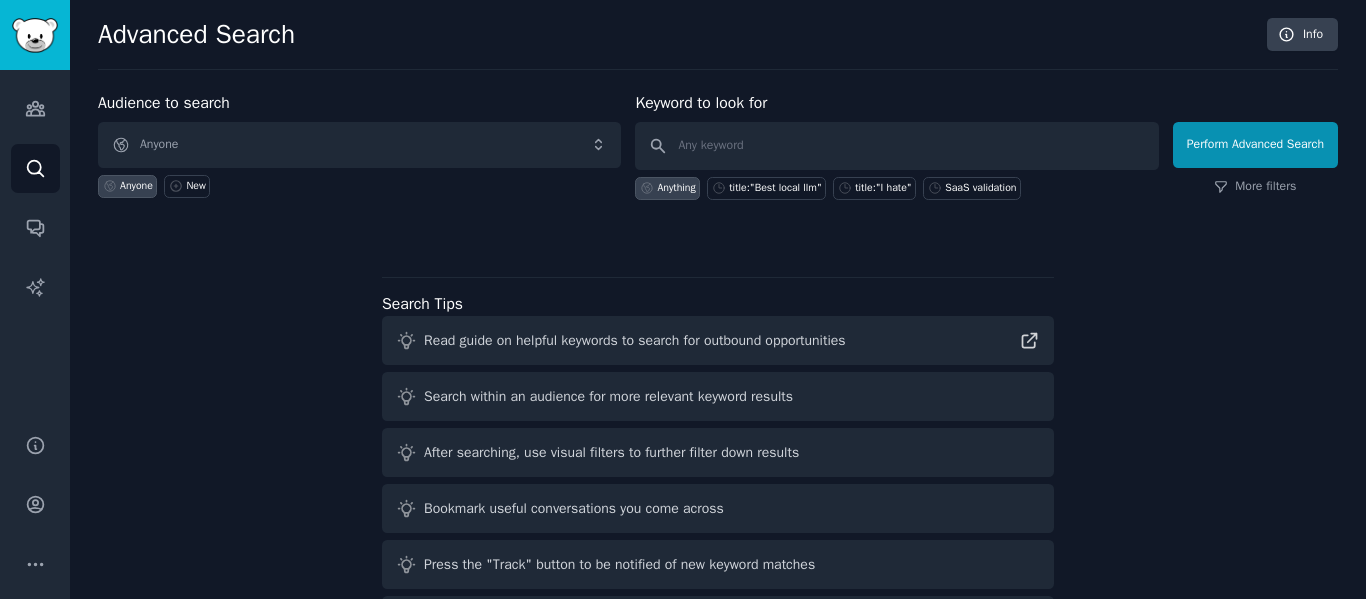 scroll, scrollTop: 0, scrollLeft: 0, axis: both 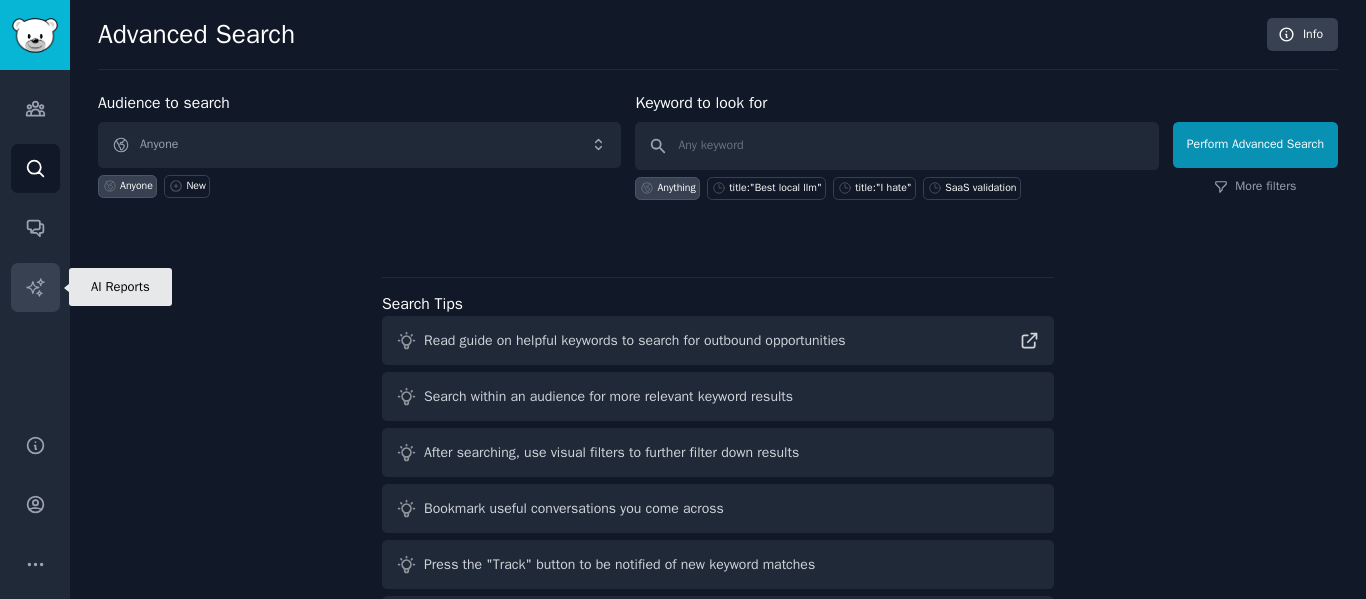click on "AI Reports" at bounding box center [35, 287] 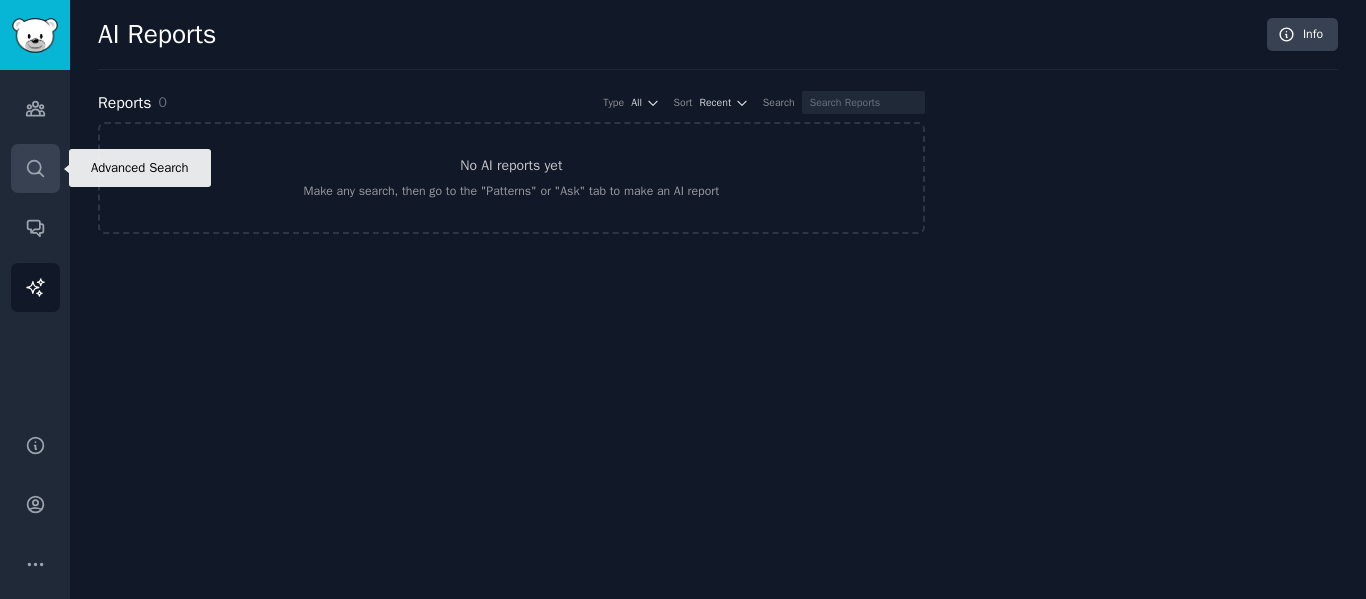 click on "Search" at bounding box center [35, 168] 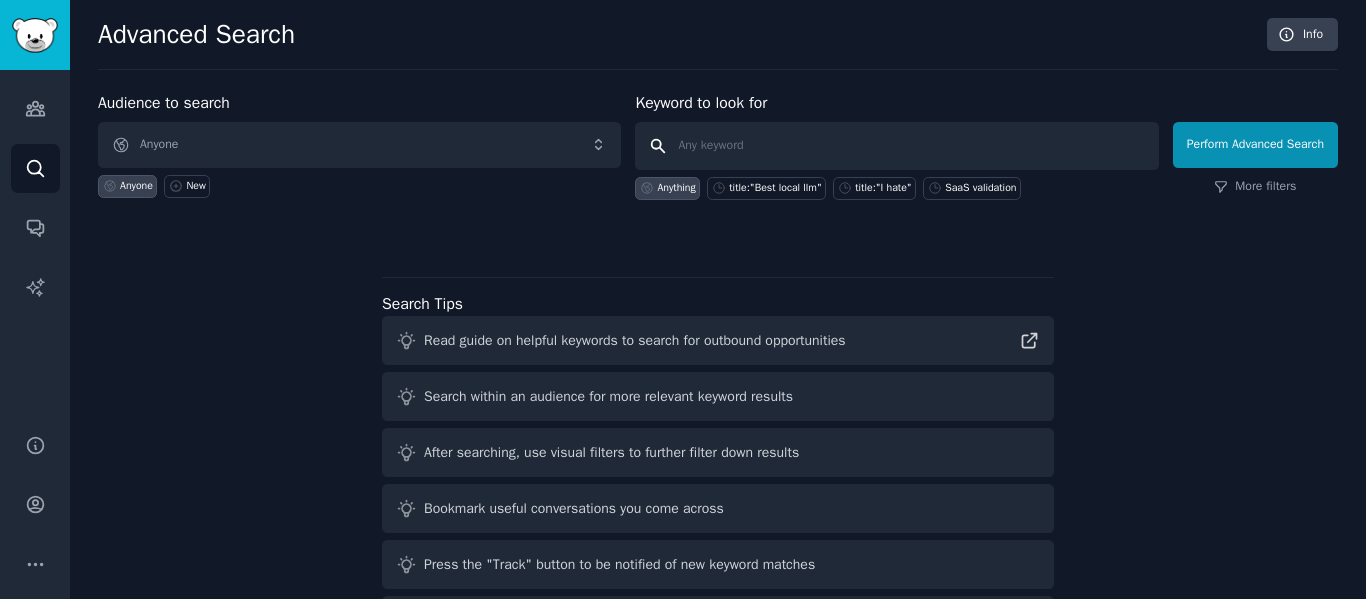 click at bounding box center (896, 146) 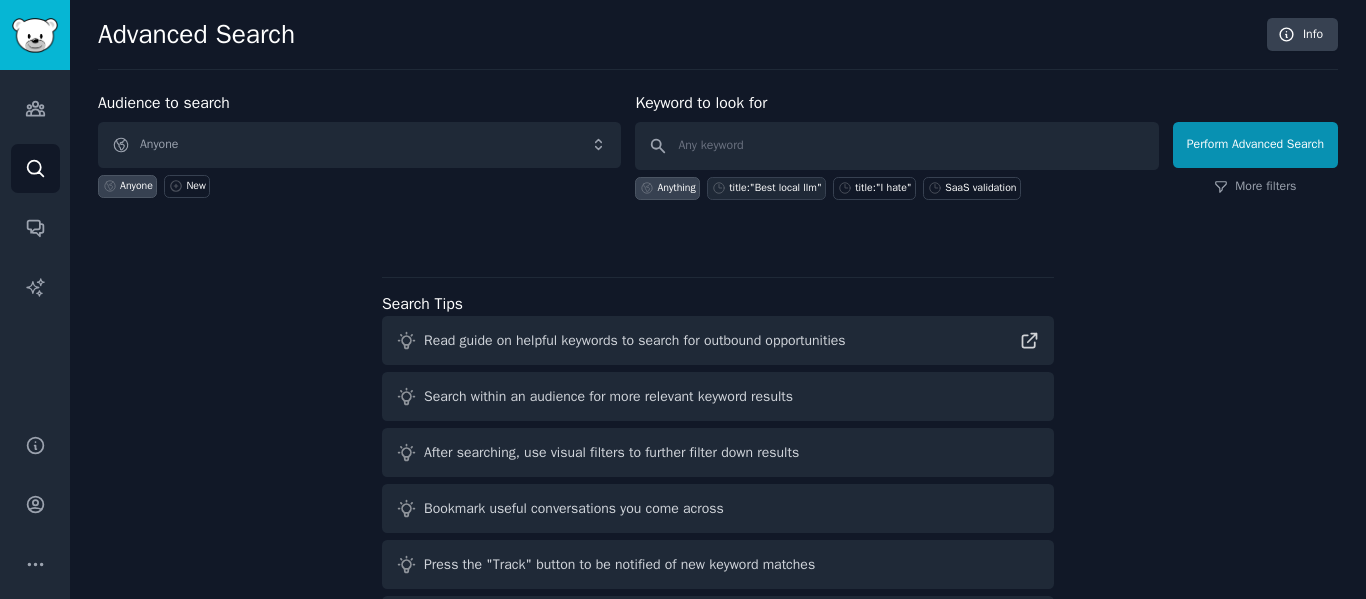 click on "title:"Best local llm"" at bounding box center (775, 188) 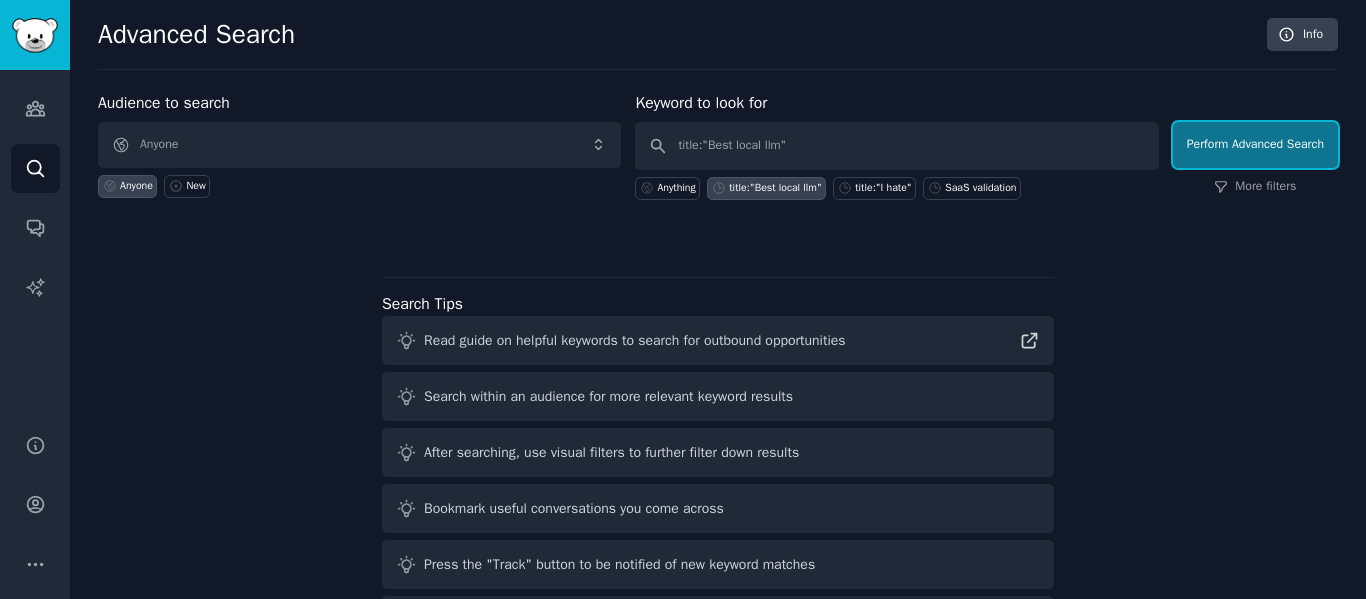 click on "Perform Advanced Search" at bounding box center (1255, 145) 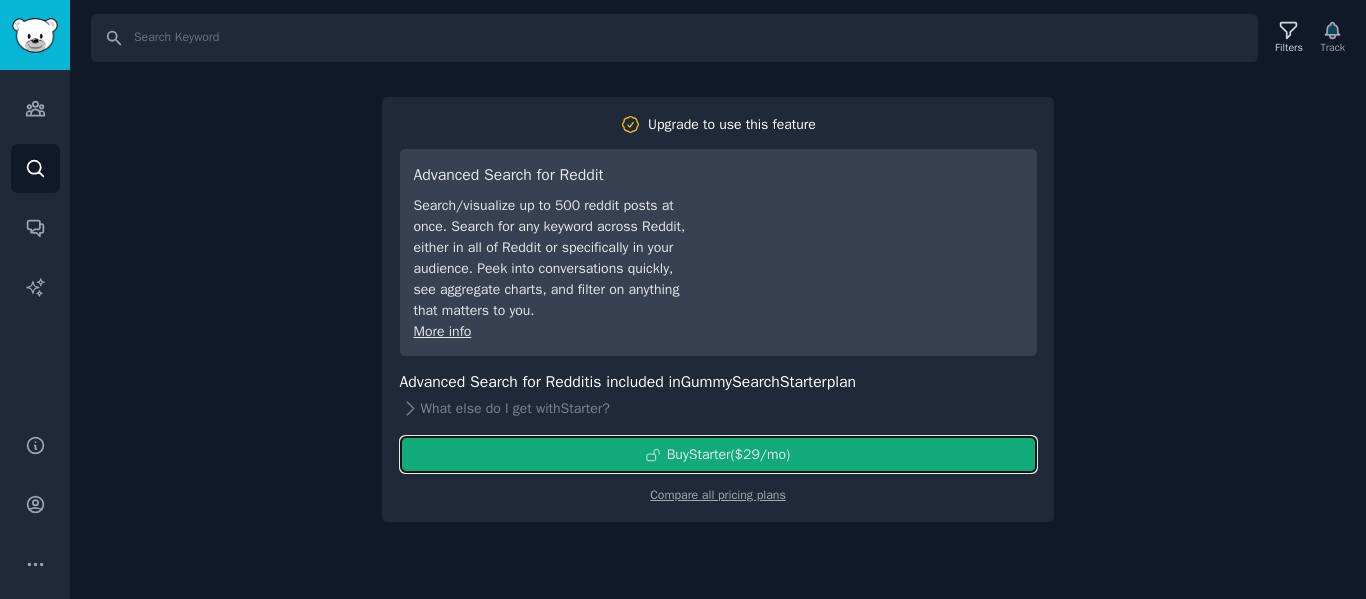click on "Buy  Starter  ($ 29 /mo )" at bounding box center [729, 454] 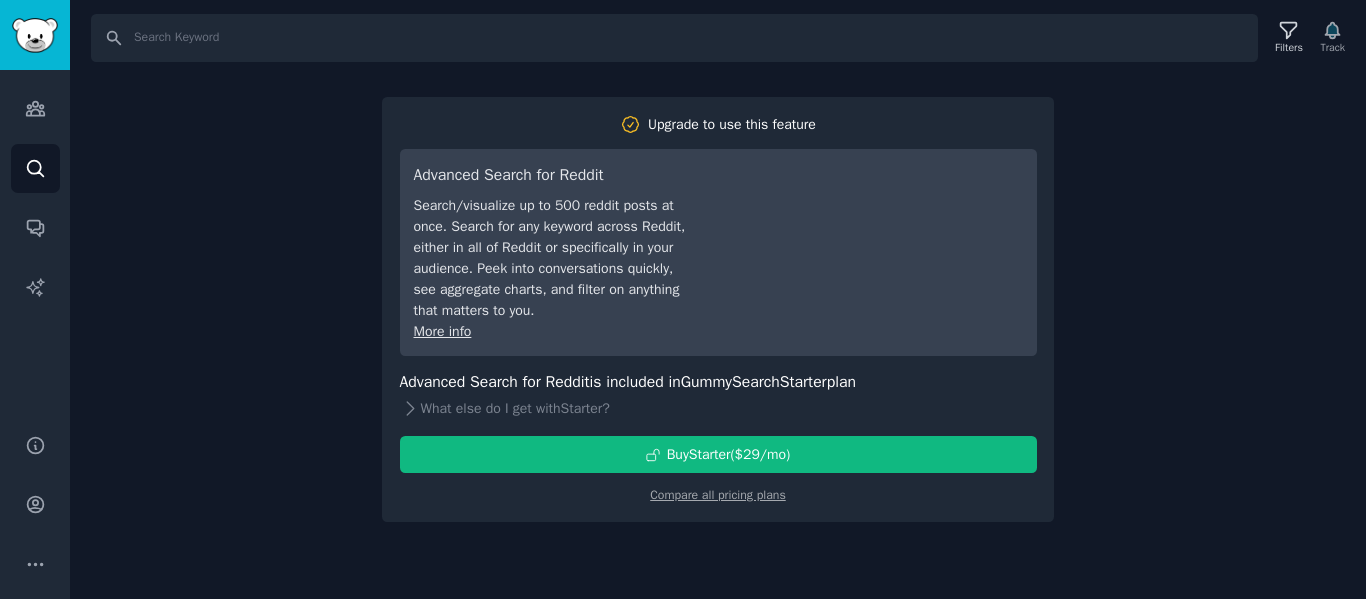 scroll, scrollTop: 0, scrollLeft: 0, axis: both 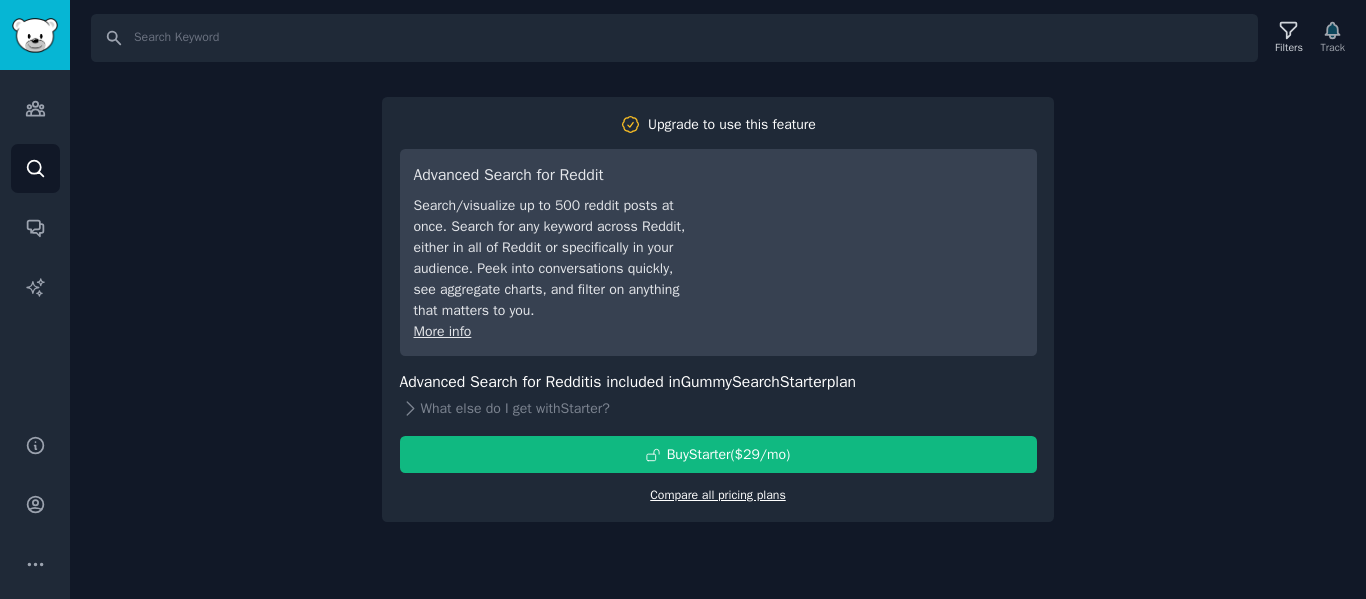click on "Compare all pricing plans" at bounding box center [718, 495] 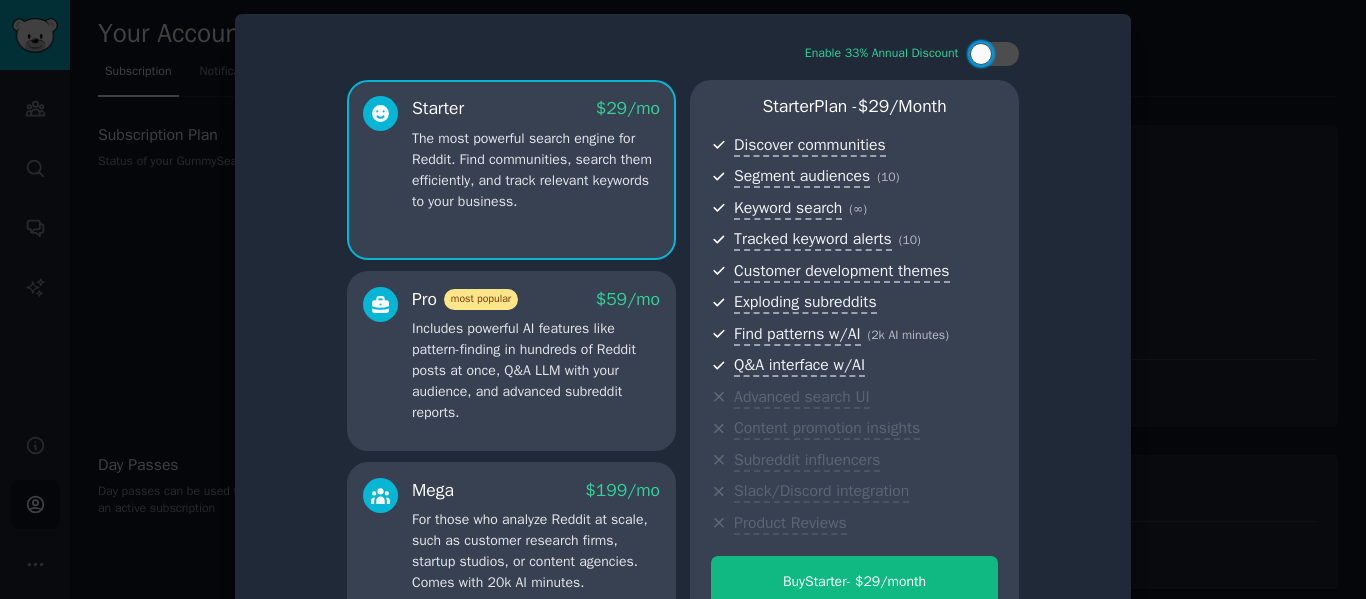scroll, scrollTop: 85, scrollLeft: 0, axis: vertical 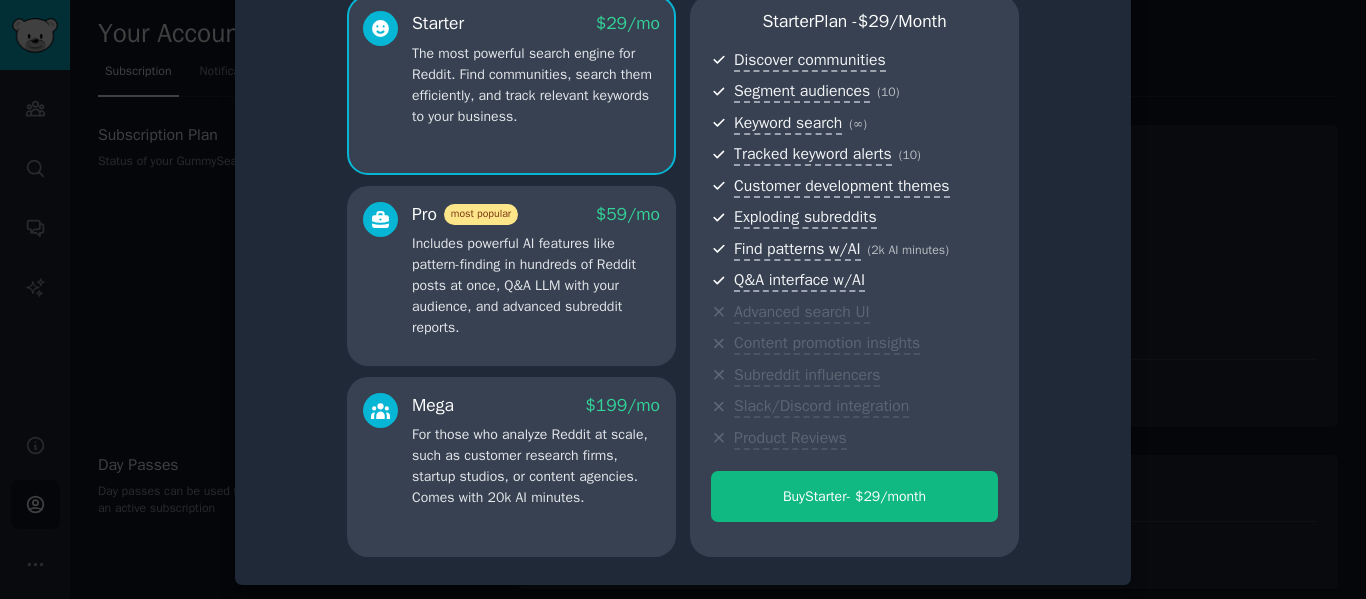 click on "Enable [NUMBER]% Annual Discount Starter $ [NUMBER] /mo The most powerful search engine for Reddit. Find communities, search them efficiently, and track relevant keywords to your business. Pro most popular $ [NUMBER] /mo Includes powerful AI features like pattern-finding in hundreds of Reddit posts at once, Q&A LLM with your audience, and advanced subreddit reports. Mega $ [NUMBER] /mo For those who analyze Reddit at scale, such as customer research firms, startup studios, or content agencies. Comes with [NUMBER]k AI minutes. Starter Plan - $ [NUMBER] /month Discover communities Segment audiences ( [NUMBER] ) Keyword search ( ∞ ) Tracked keyword alerts ( [NUMBER] ) Customer development themes Exploding subreddits Find patterns w/AI ( [NUMBER]k AI minutes ) Q&A interface w/AI Advanced search UI Content promotion insights Subreddit influencers Slack/Discord integration Product Reviews Buy Starter - $ [NUMBER] /month" at bounding box center [683, 257] 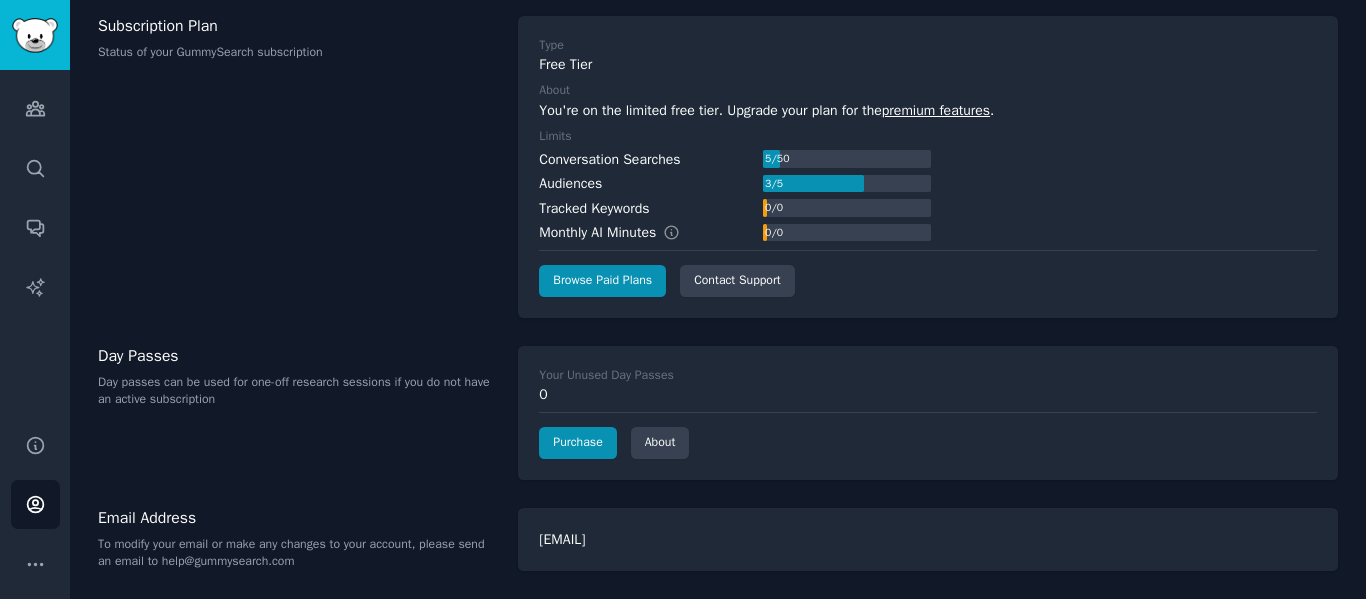 scroll, scrollTop: 0, scrollLeft: 0, axis: both 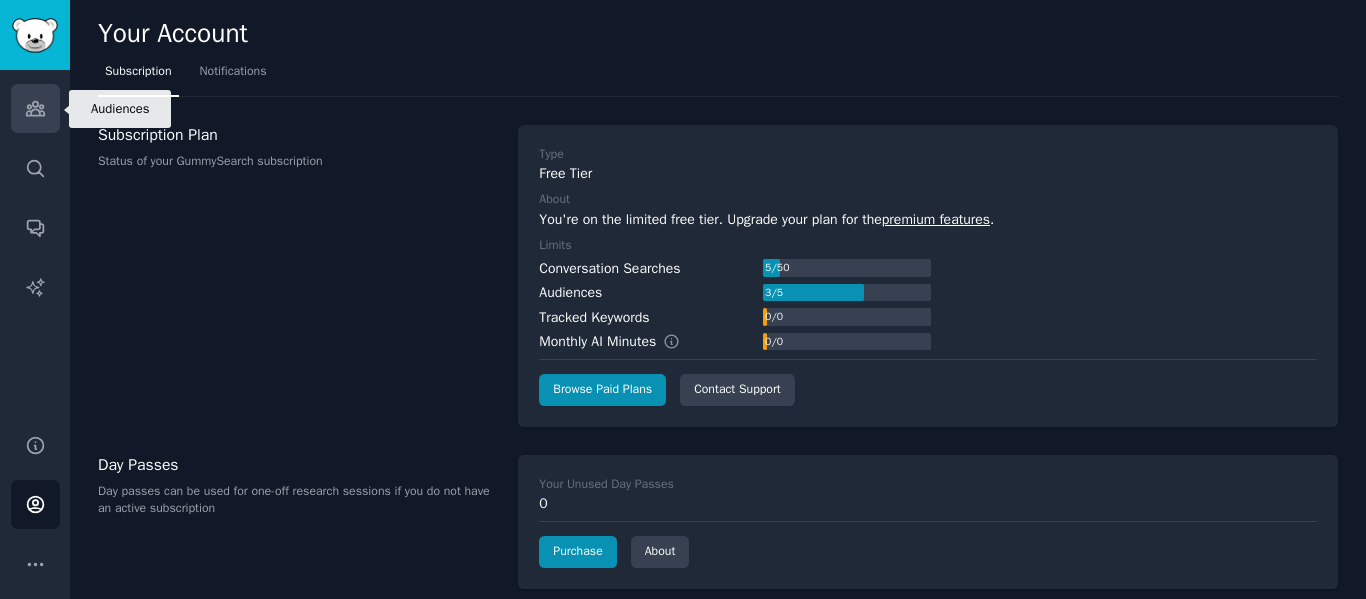 click on "Audiences" at bounding box center [35, 108] 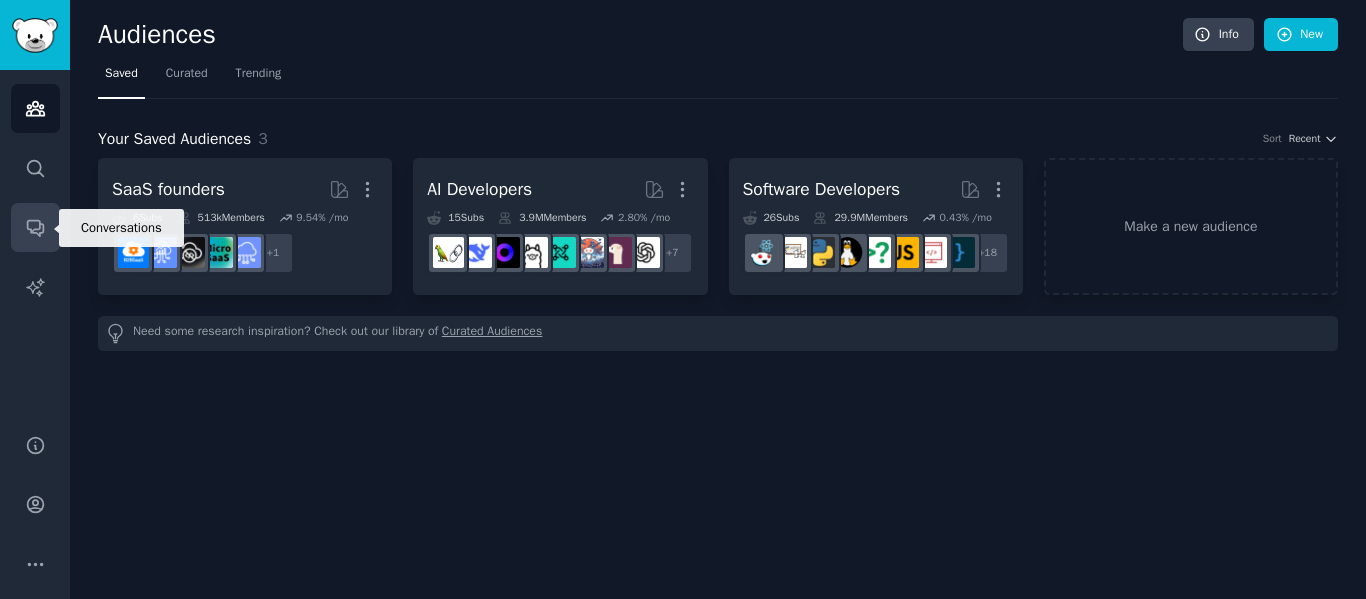 click 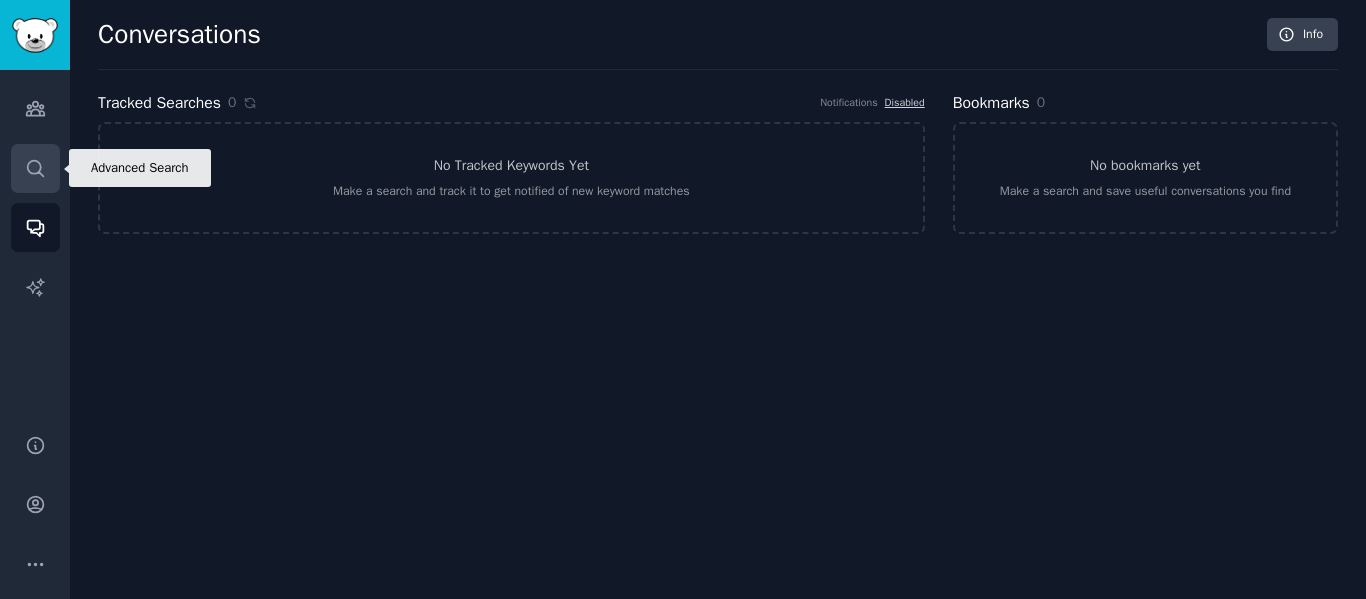 click on "Search" at bounding box center (35, 168) 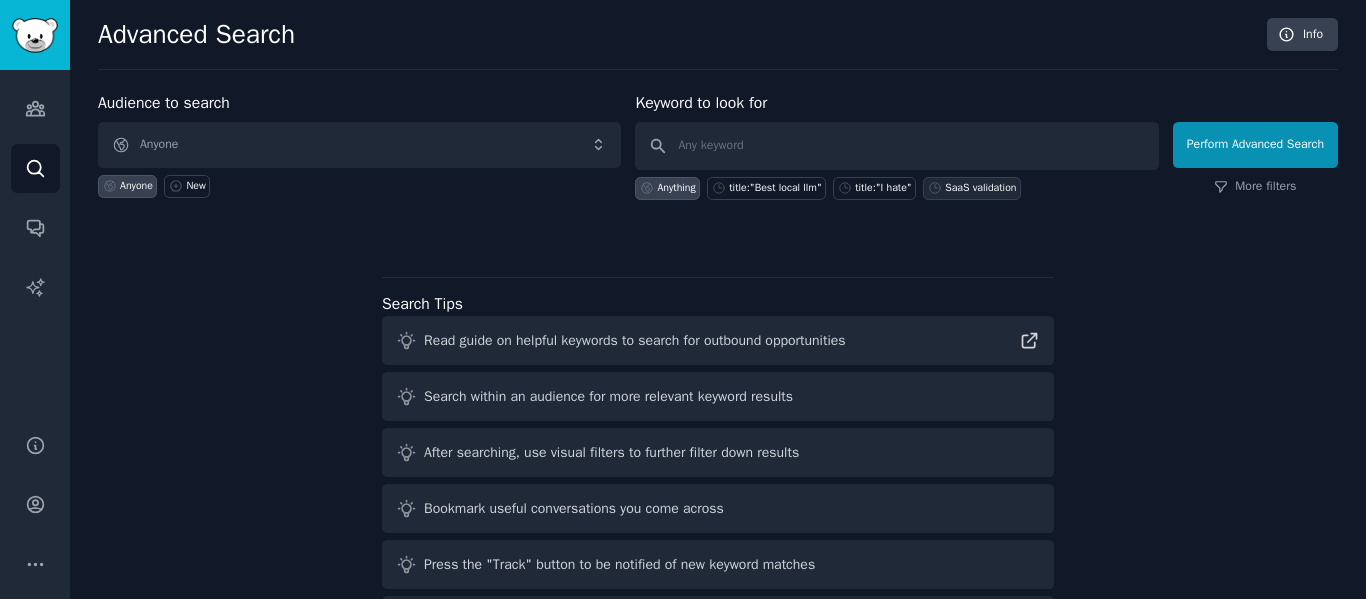 click on "SaaS validation" at bounding box center (980, 188) 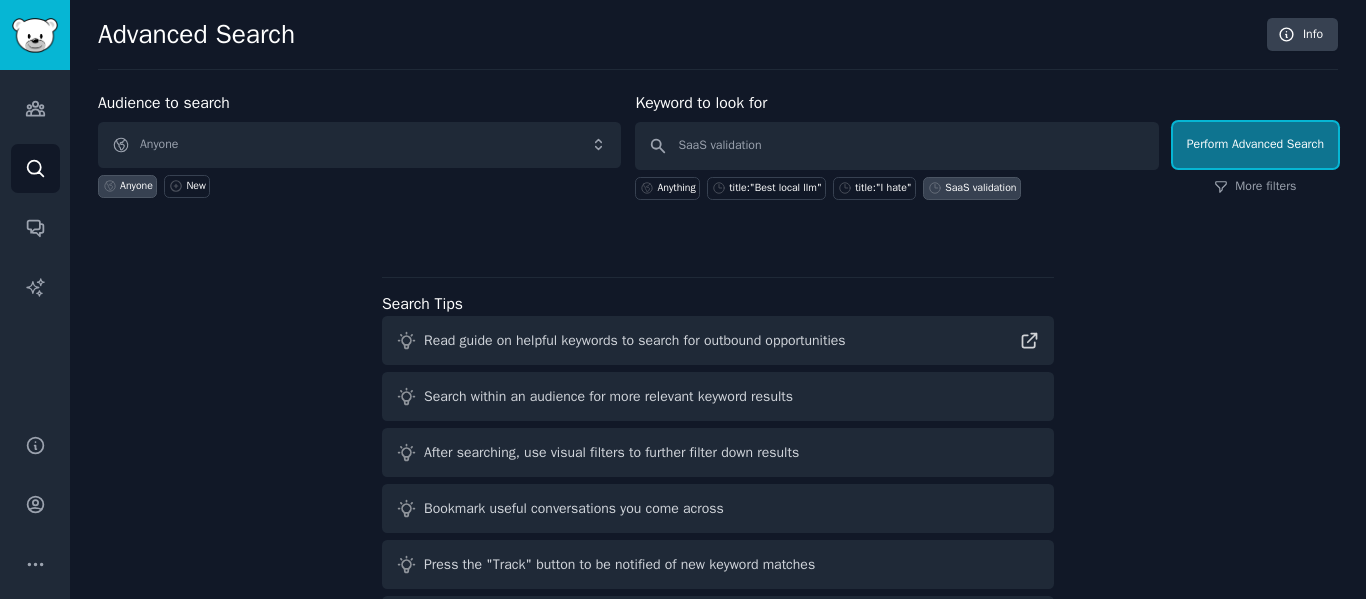 click on "Perform Advanced Search" at bounding box center [1255, 145] 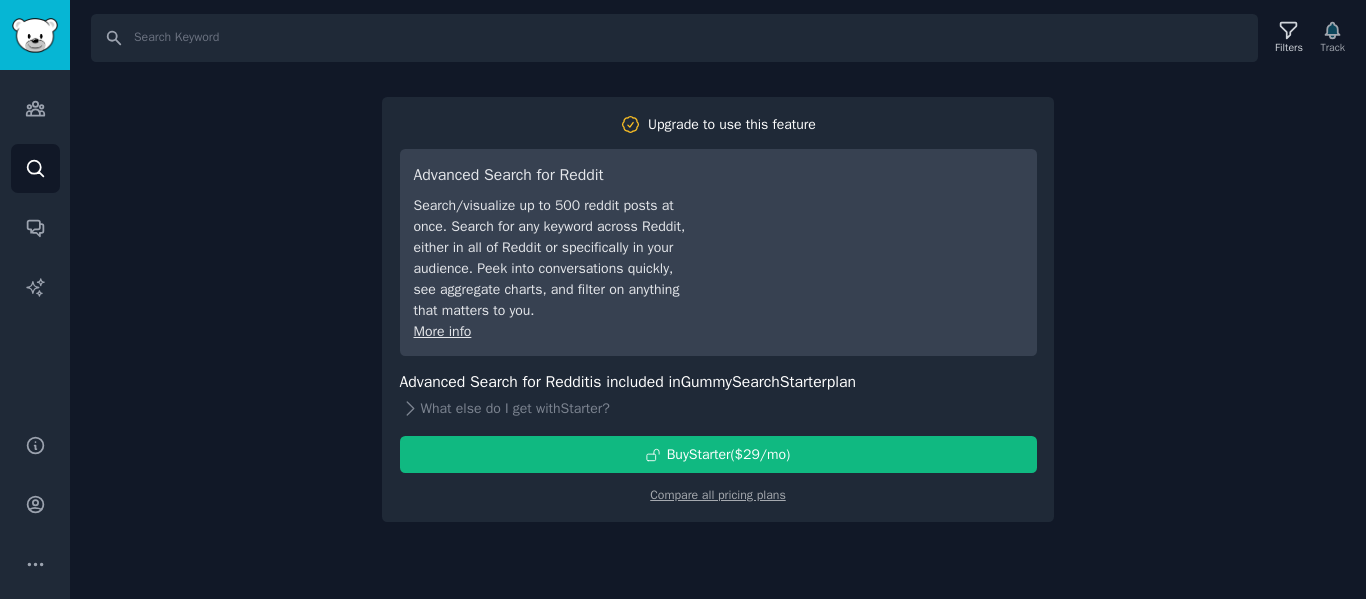 click on "Search Filters Track Upgrade to use this feature Advanced Search for Reddit Search/visualize up to 500 reddit posts at once. Search for any keyword across Reddit, either in all of Reddit or specifically in your audience. Peek into conversations quickly, see aggregate charts, and filter on anything that matters to you. More info Advanced Search for Reddit  is included in  GummySearch  Starter  plan What else do I get with  Starter ? Buy  Starter  ($ 29 /mo ) Compare all pricing plans" at bounding box center [718, 299] 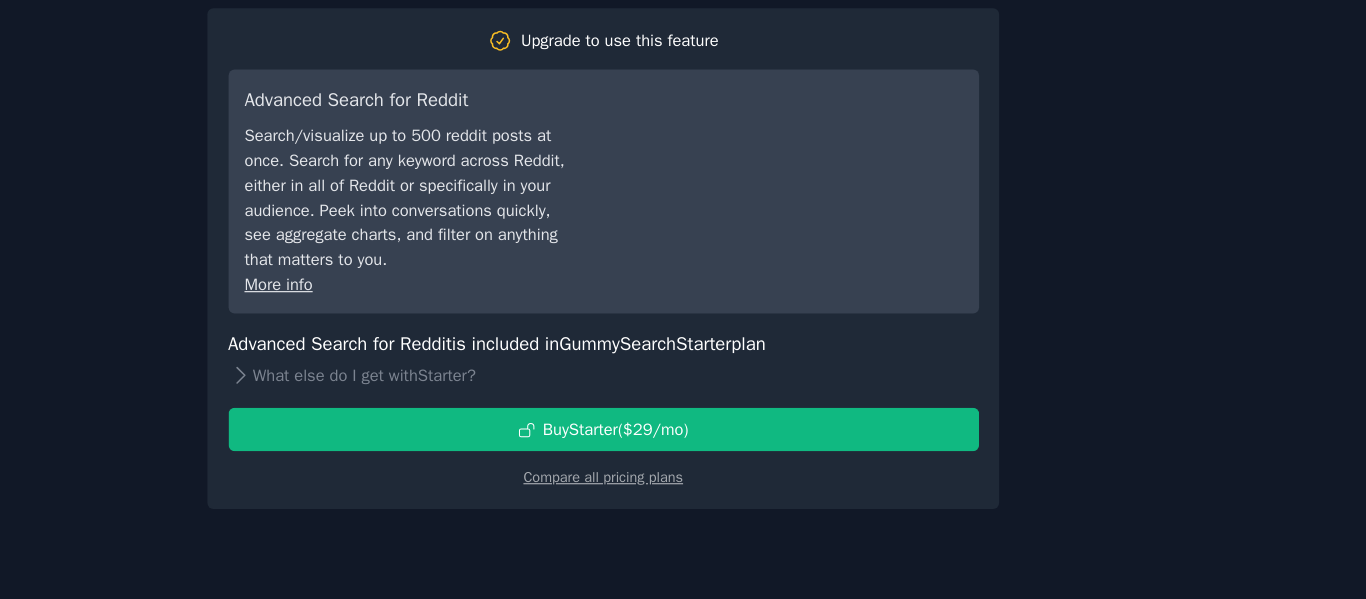 scroll, scrollTop: 0, scrollLeft: 0, axis: both 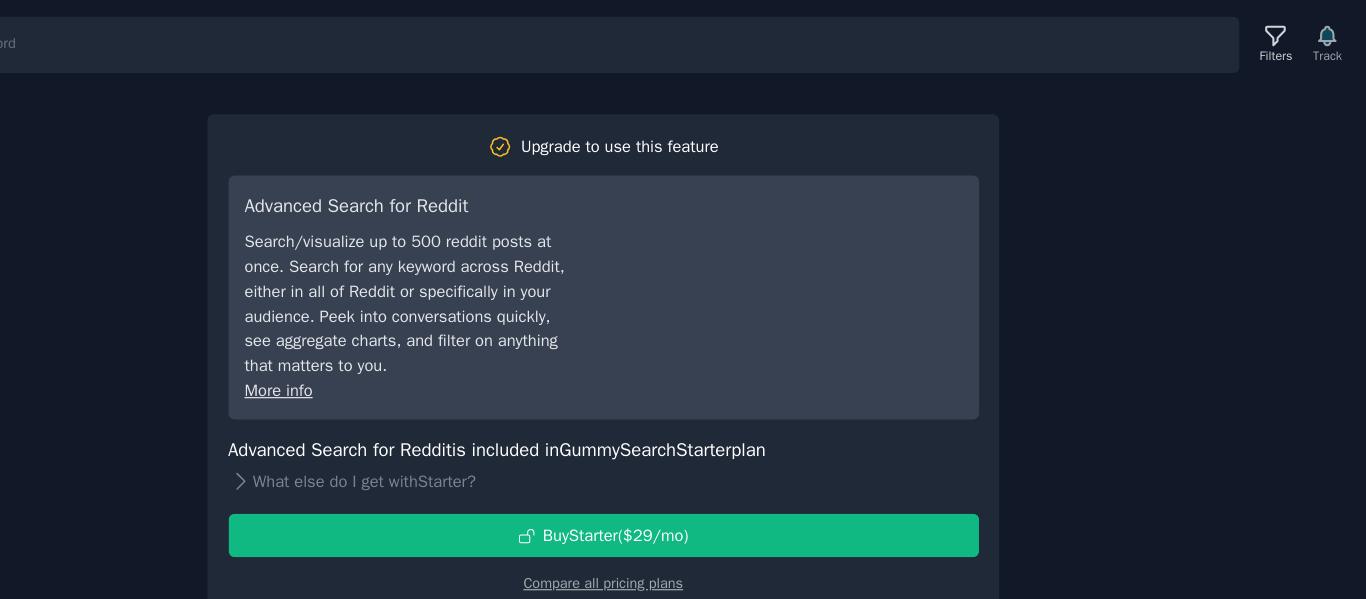 click on "Search Filters Track Upgrade to use this feature Advanced Search for Reddit Search/visualize up to 500 reddit posts at once. Search for any keyword across Reddit, either in all of Reddit or specifically in your audience. Peek into conversations quickly, see aggregate charts, and filter on anything that matters to you. More info Advanced Search for Reddit  is included in  GummySearch  Starter  plan What else do I get with  Starter ? Buy  Starter  ($ 29 /mo ) Compare all pricing plans" at bounding box center [718, 299] 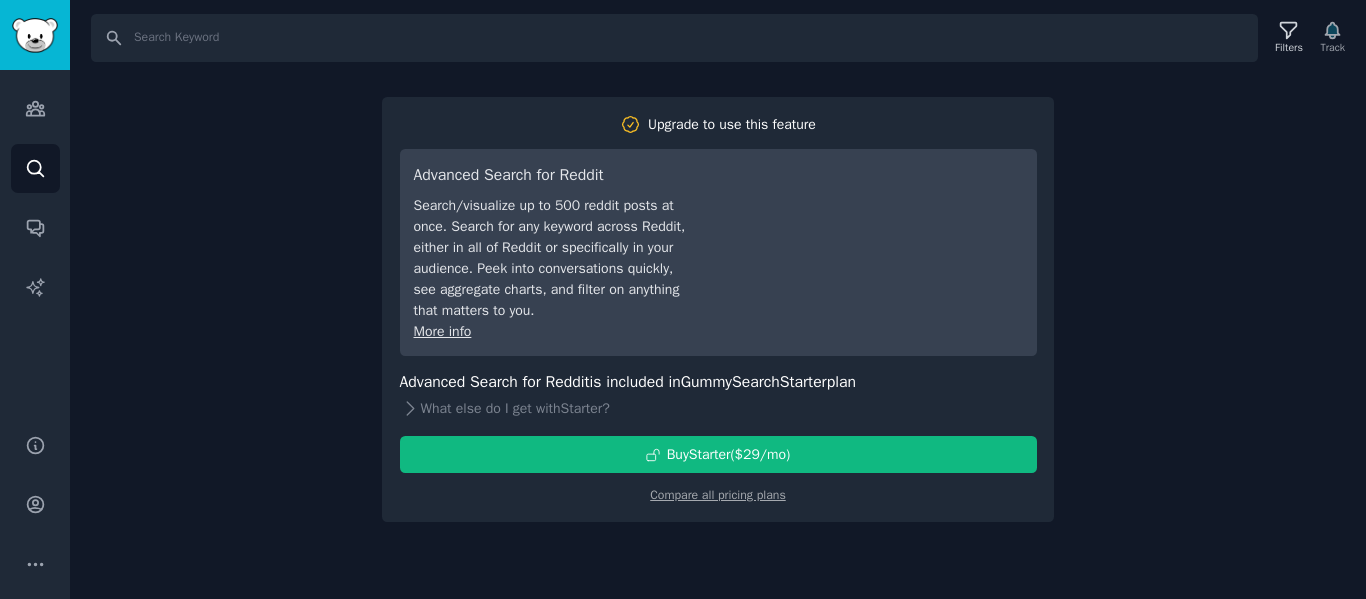 click on "Search Filters Track Upgrade to use this feature Advanced Search for Reddit Search/visualize up to 500 reddit posts at once. Search for any keyword across Reddit, either in all of Reddit or specifically in your audience. Peek into conversations quickly, see aggregate charts, and filter on anything that matters to you. More info Advanced Search for Reddit  is included in  GummySearch  Starter  plan What else do I get with  Starter ? Buy  Starter  ($ 29 /mo ) Compare all pricing plans" at bounding box center [718, 299] 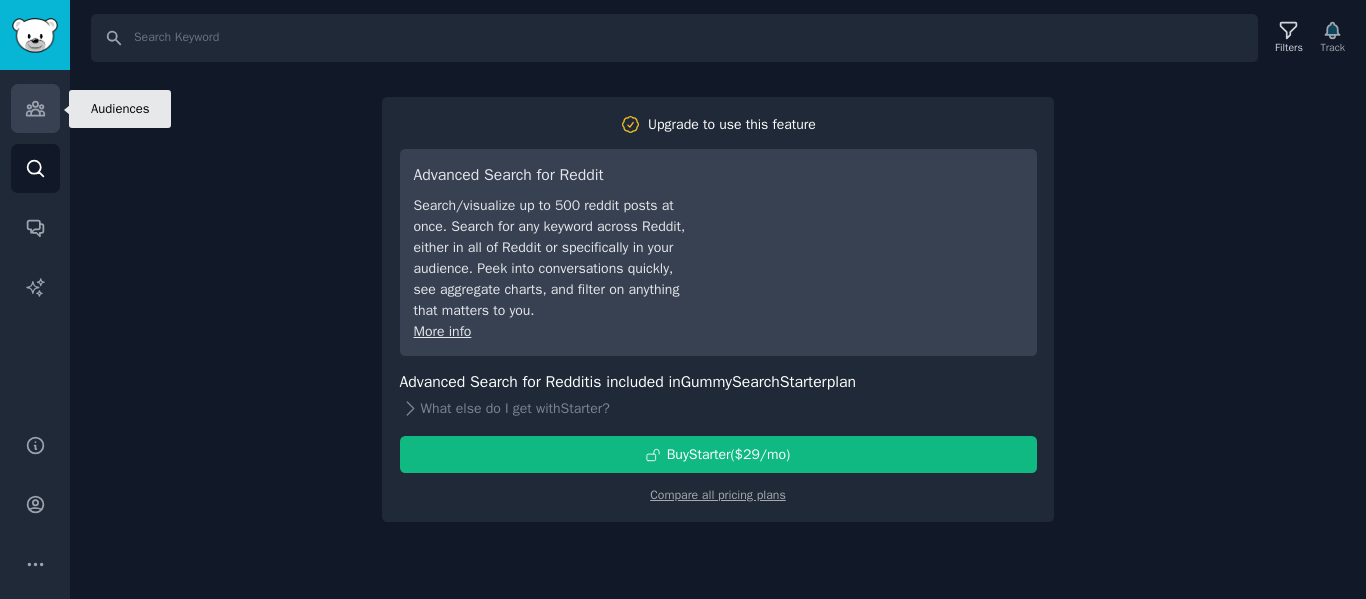 click on "Audiences" at bounding box center (35, 108) 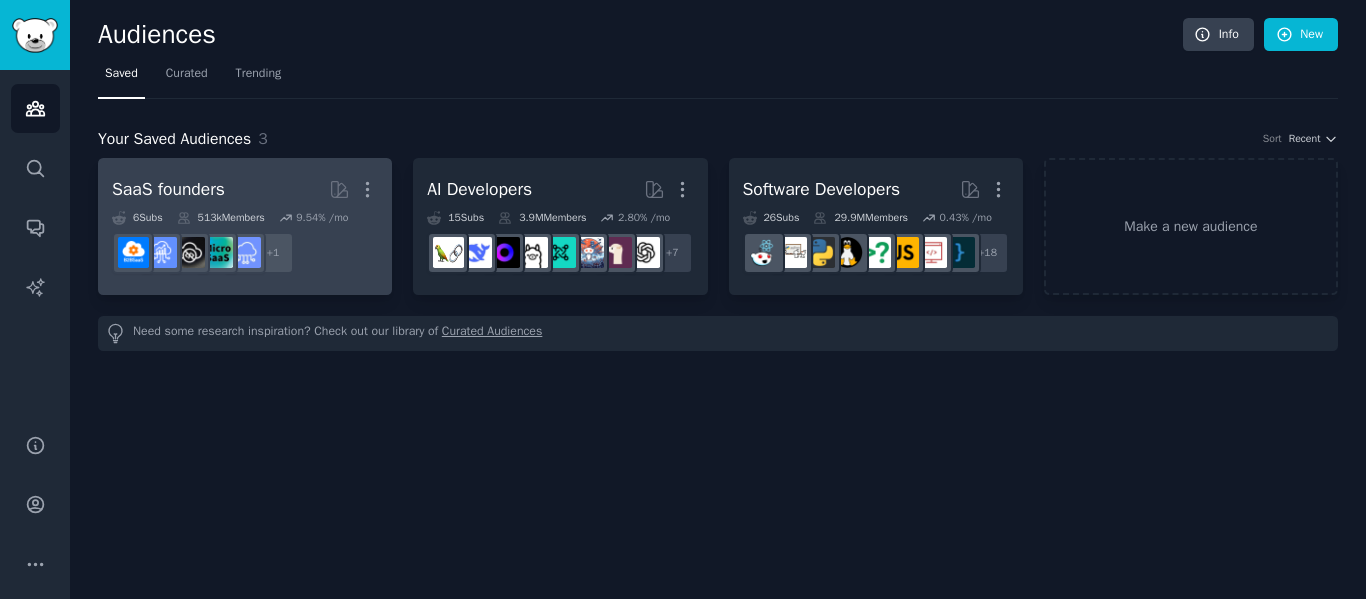 click on "SaaS founders More 6  Sub s 513k  Members 9.54 % /mo + 1" at bounding box center (245, 226) 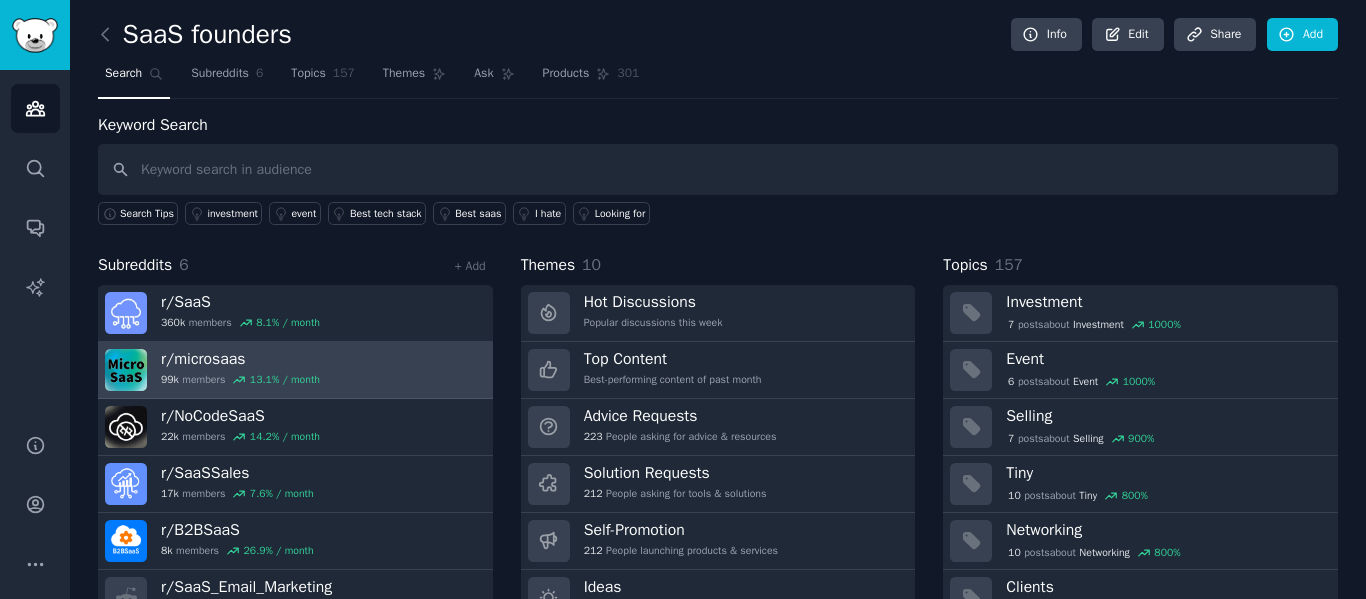 click on "r/ microsaas 99k  members 13.1 % / month" at bounding box center (295, 370) 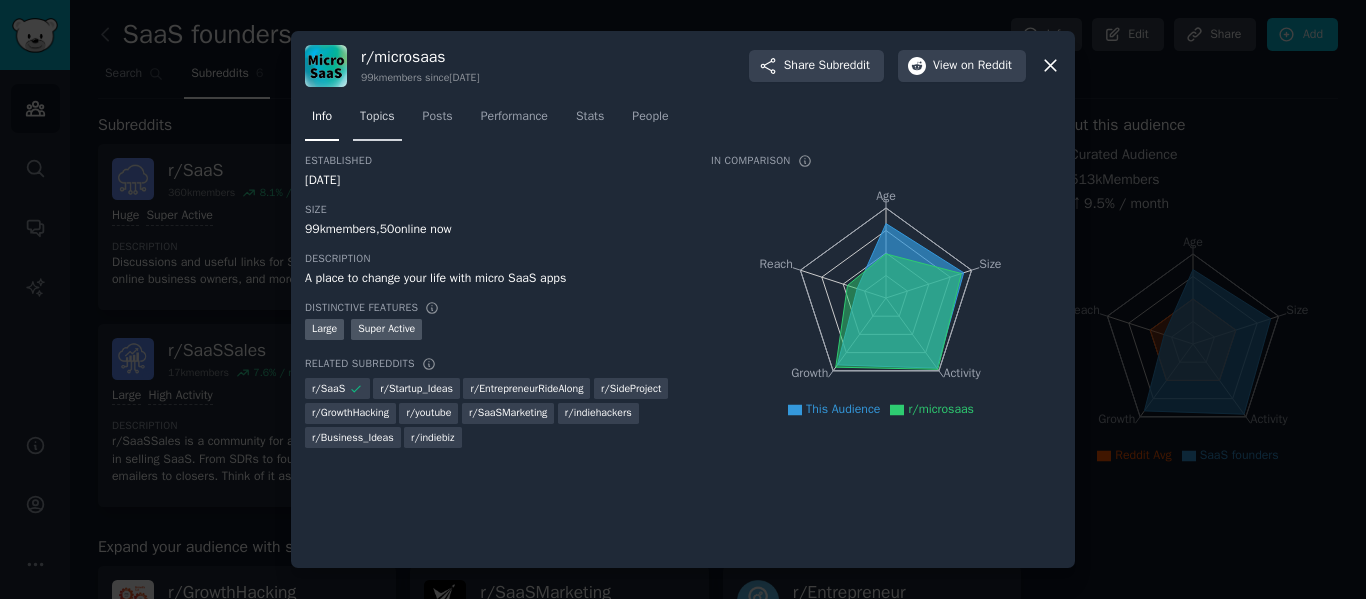 click on "Topics" at bounding box center [377, 117] 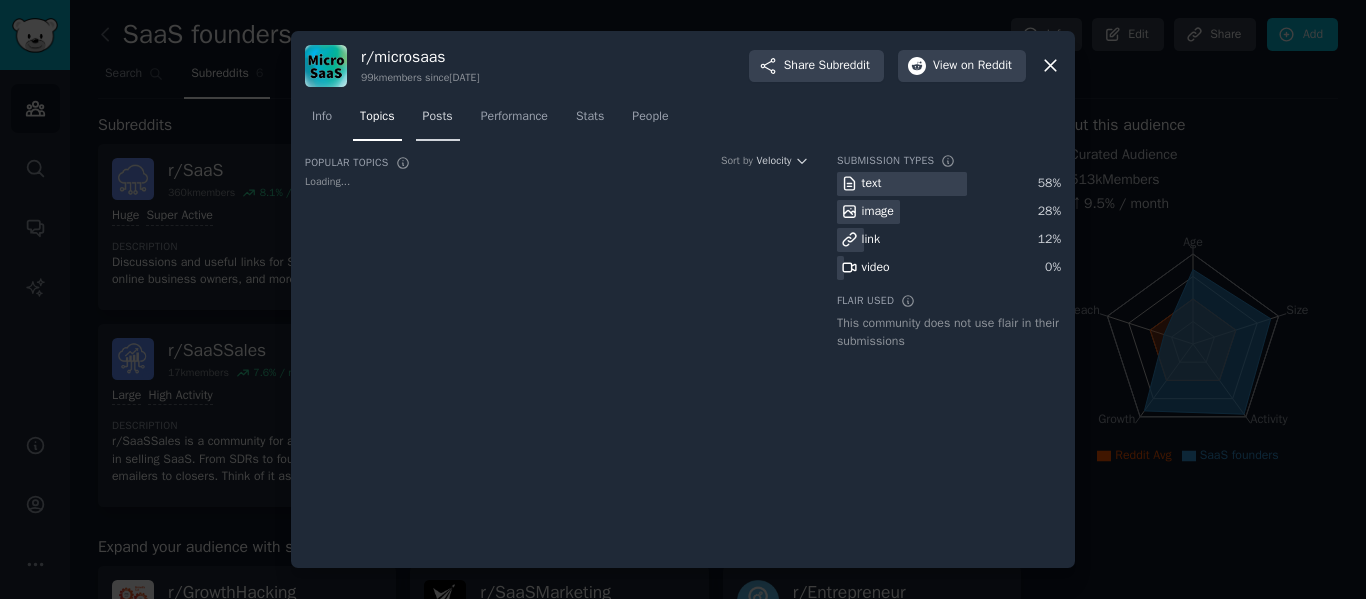 click on "Posts" at bounding box center [438, 117] 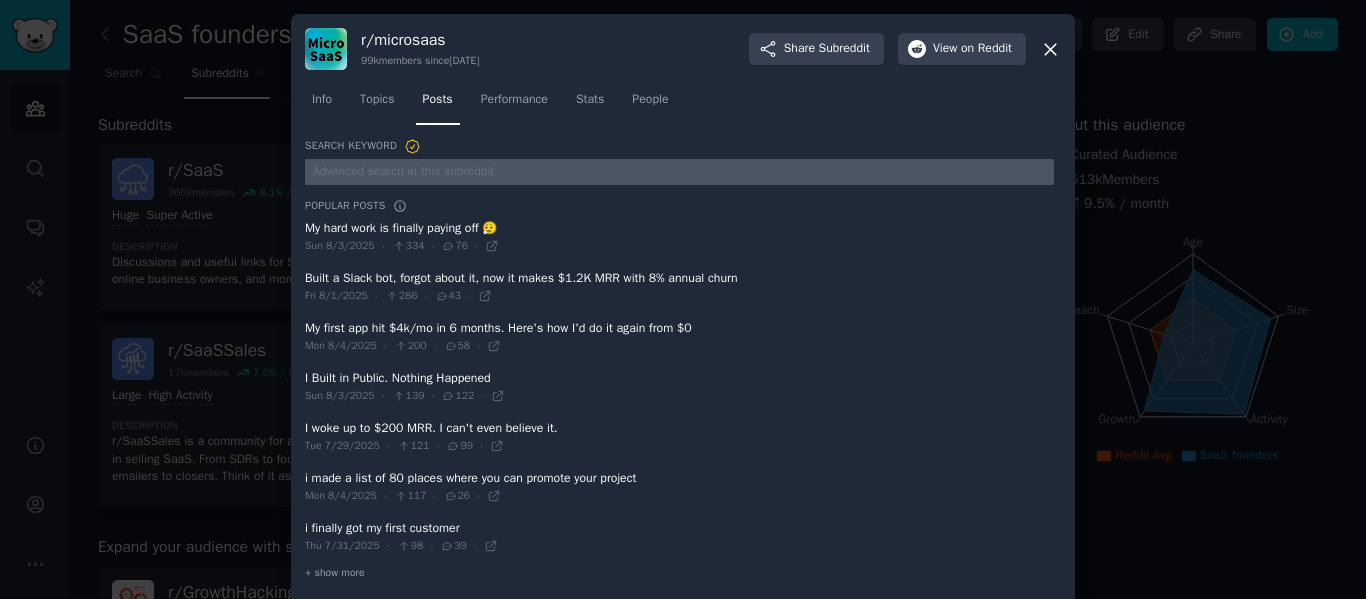 click at bounding box center [679, 172] 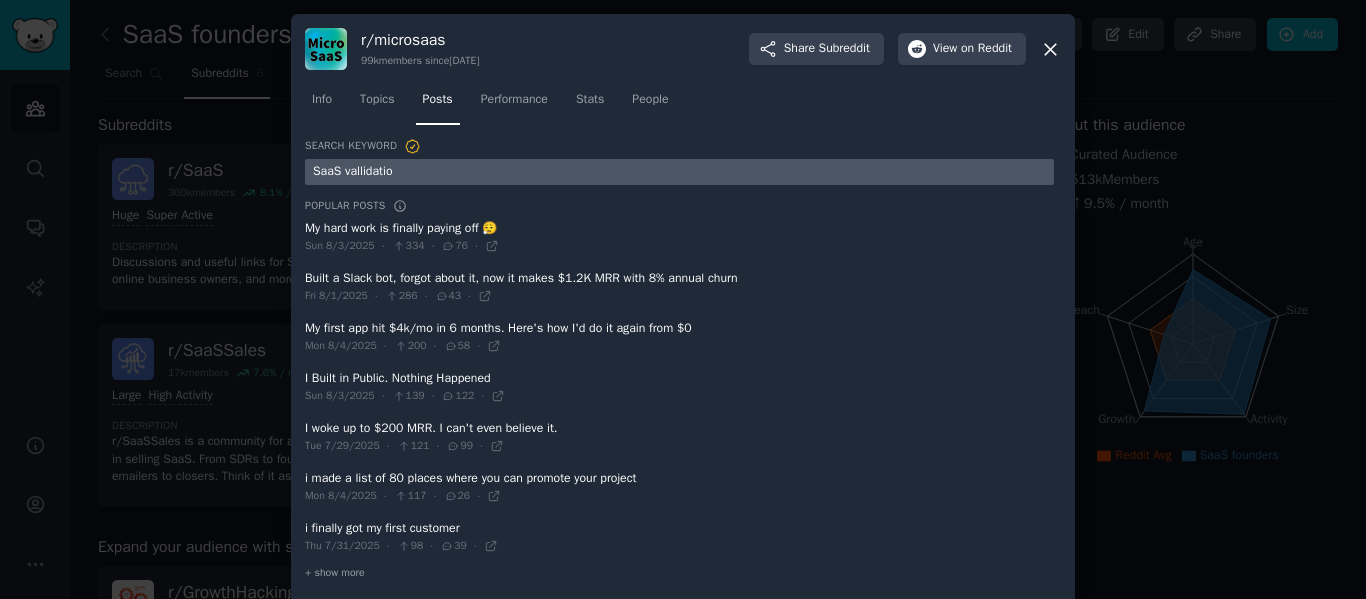 type on "SaaS vallidation" 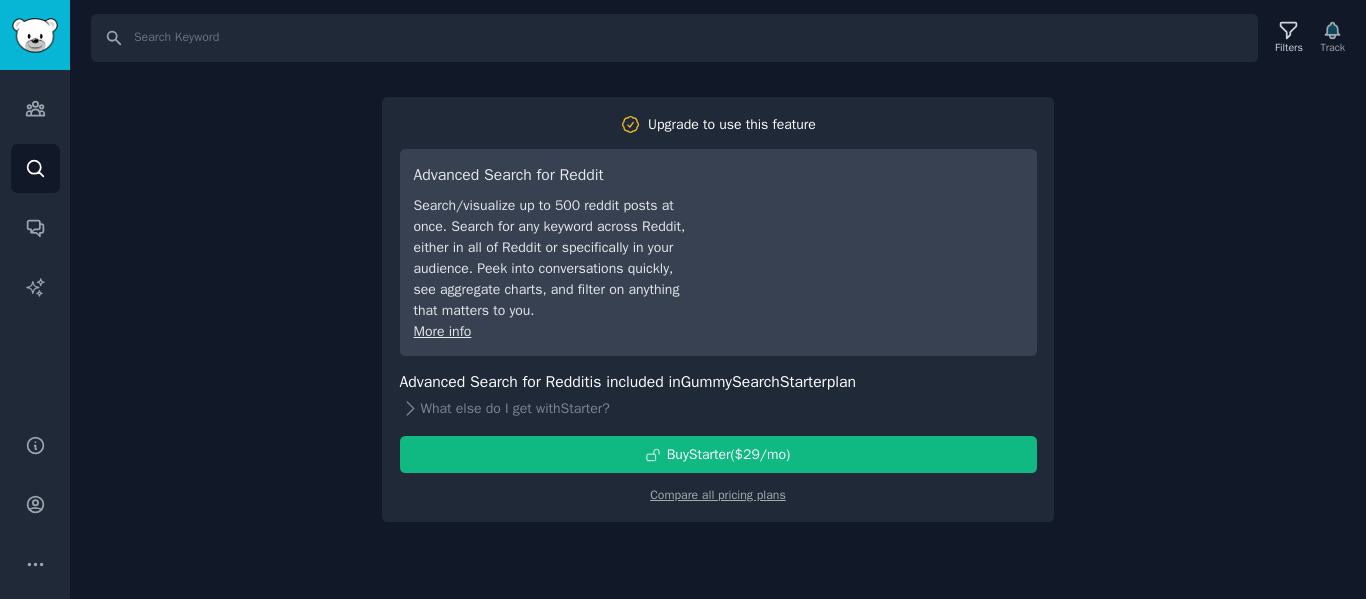 click on "More info" at bounding box center [443, 331] 